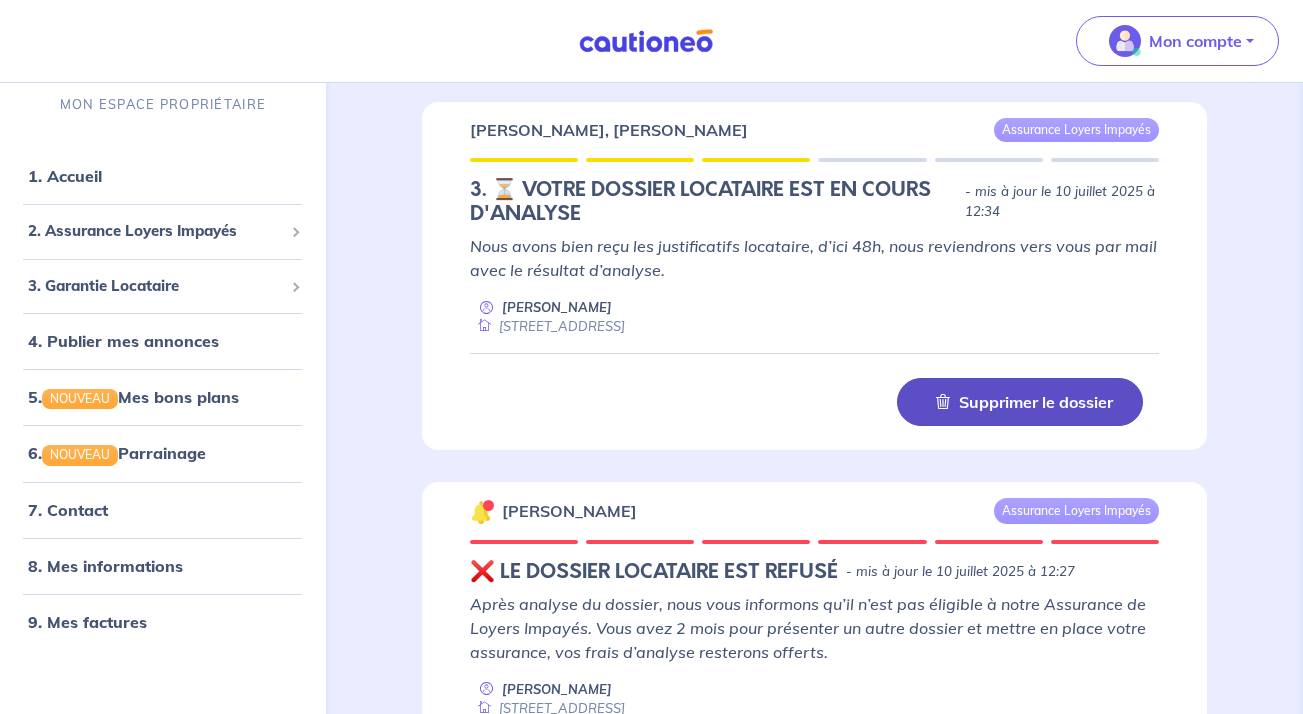 scroll, scrollTop: 870, scrollLeft: 0, axis: vertical 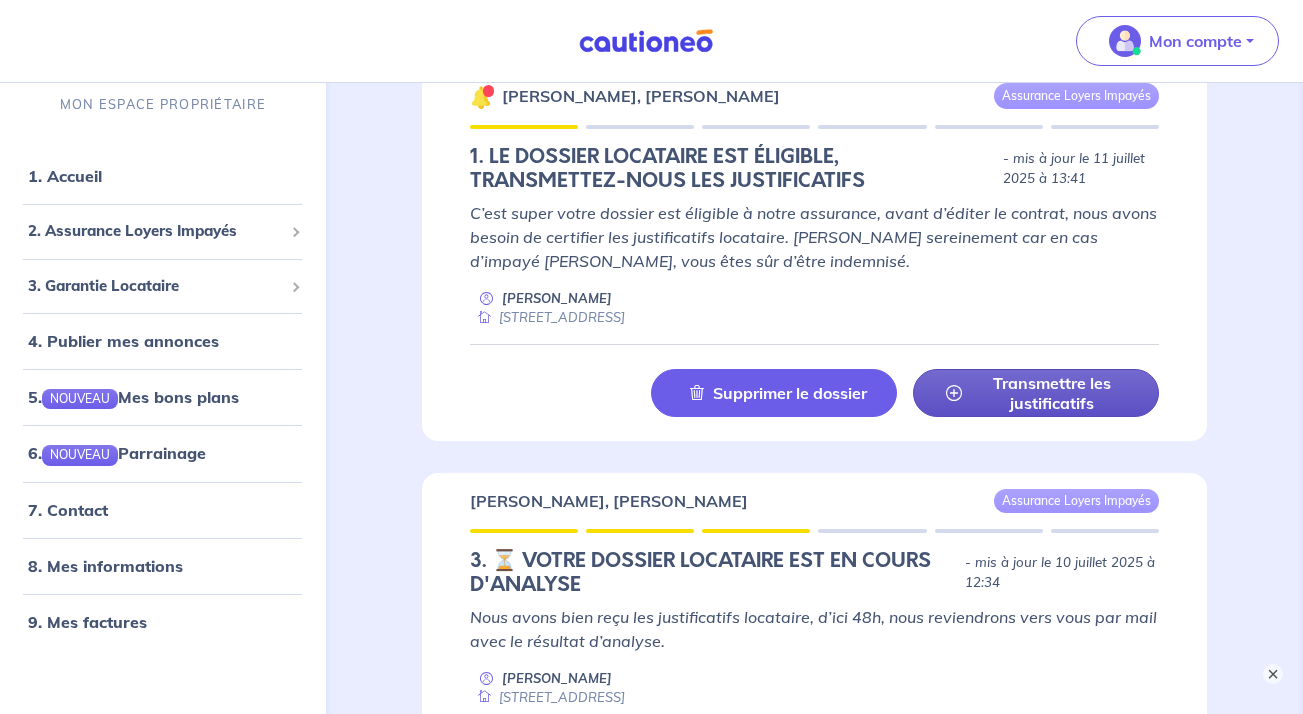 click on "Transmettre les justificatifs" at bounding box center [1052, 393] 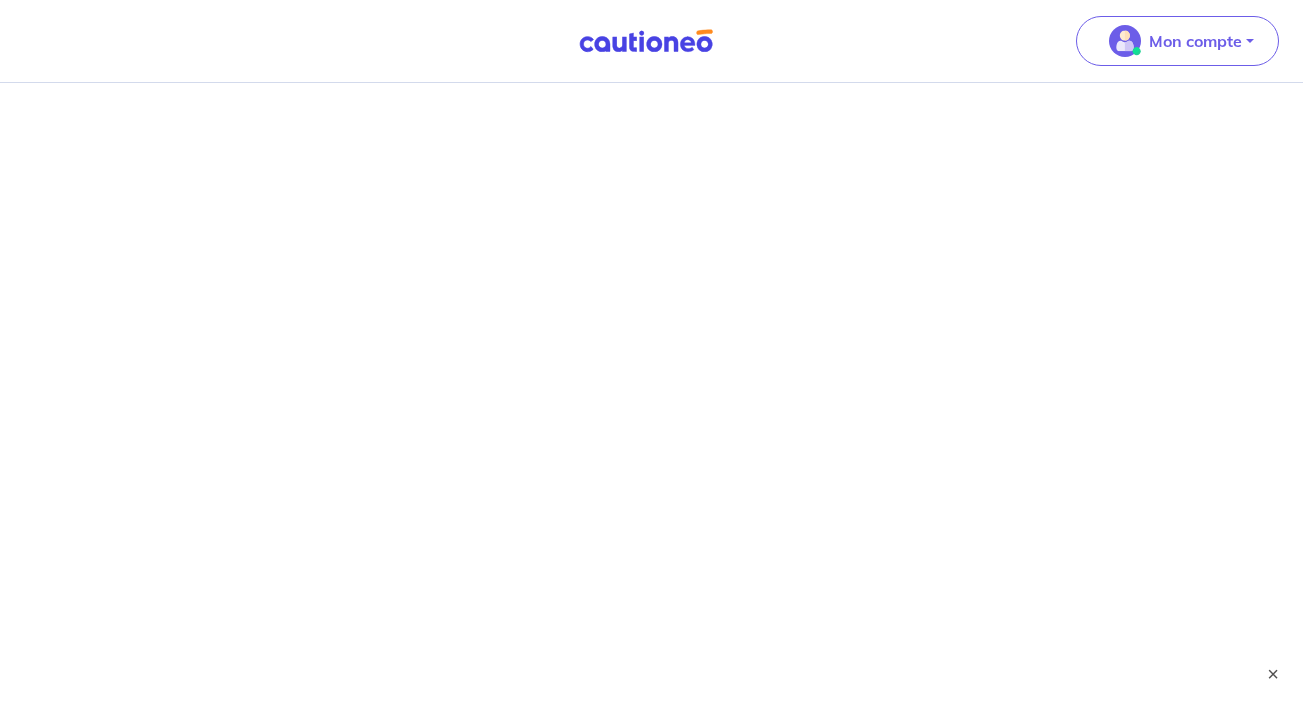 scroll, scrollTop: 0, scrollLeft: 0, axis: both 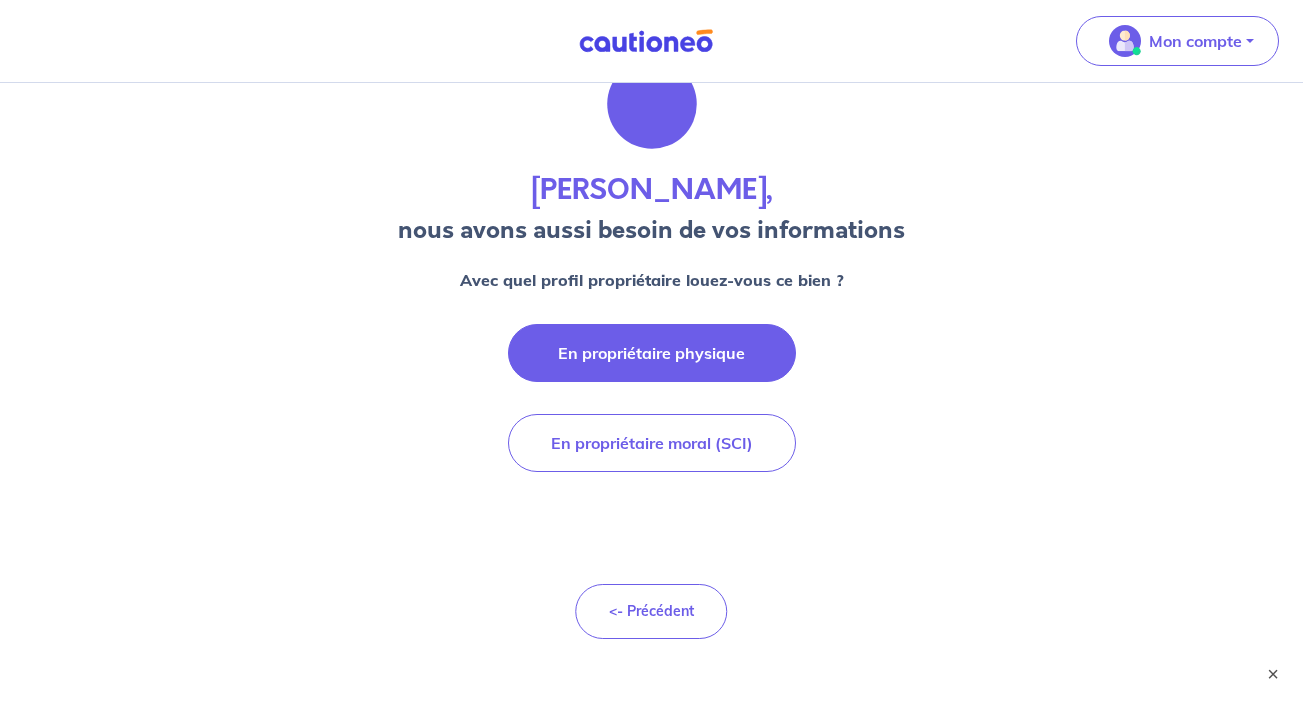 click on "En propriétaire physique" at bounding box center [652, 353] 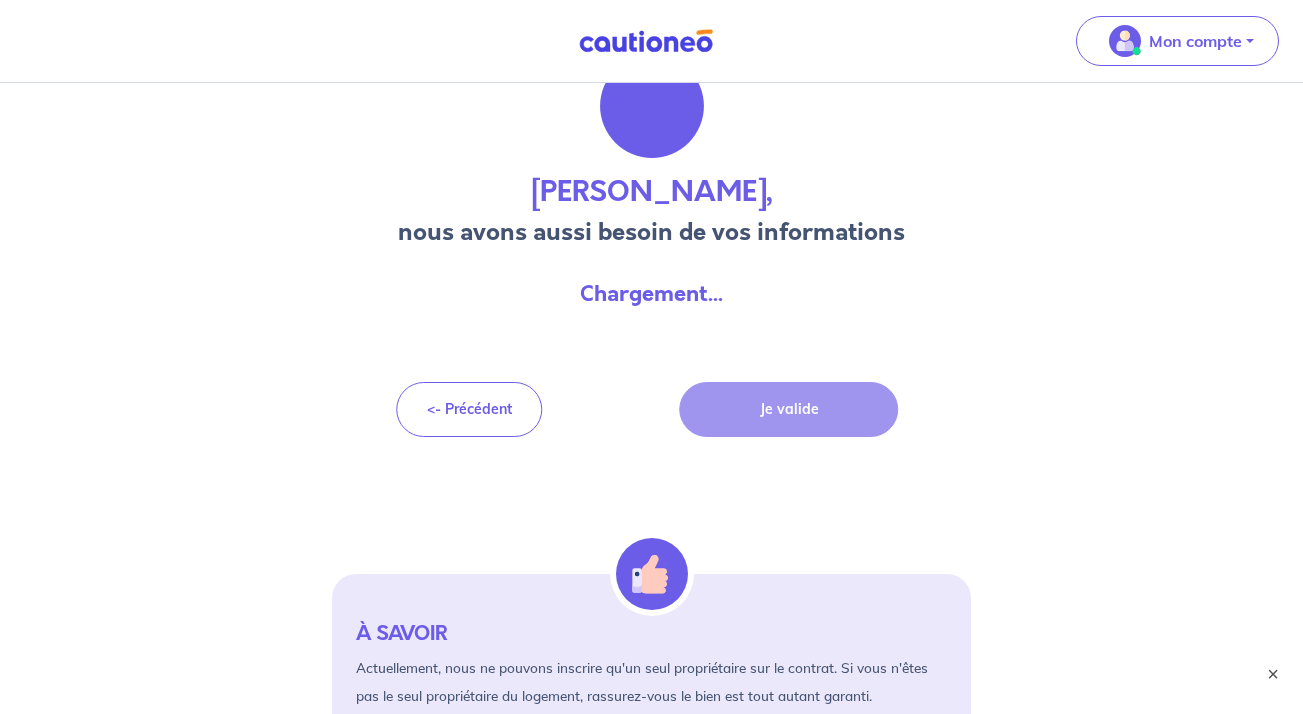 scroll, scrollTop: 81, scrollLeft: 0, axis: vertical 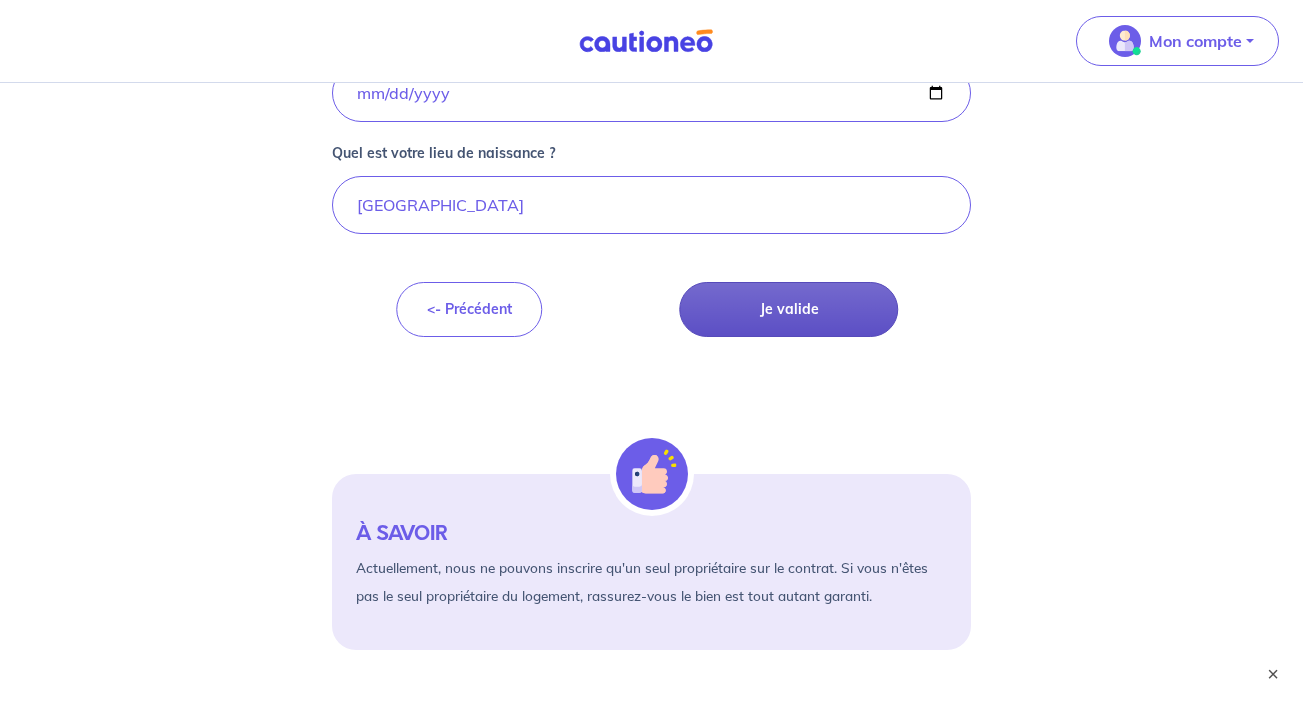 click on "Je valide" at bounding box center (789, 309) 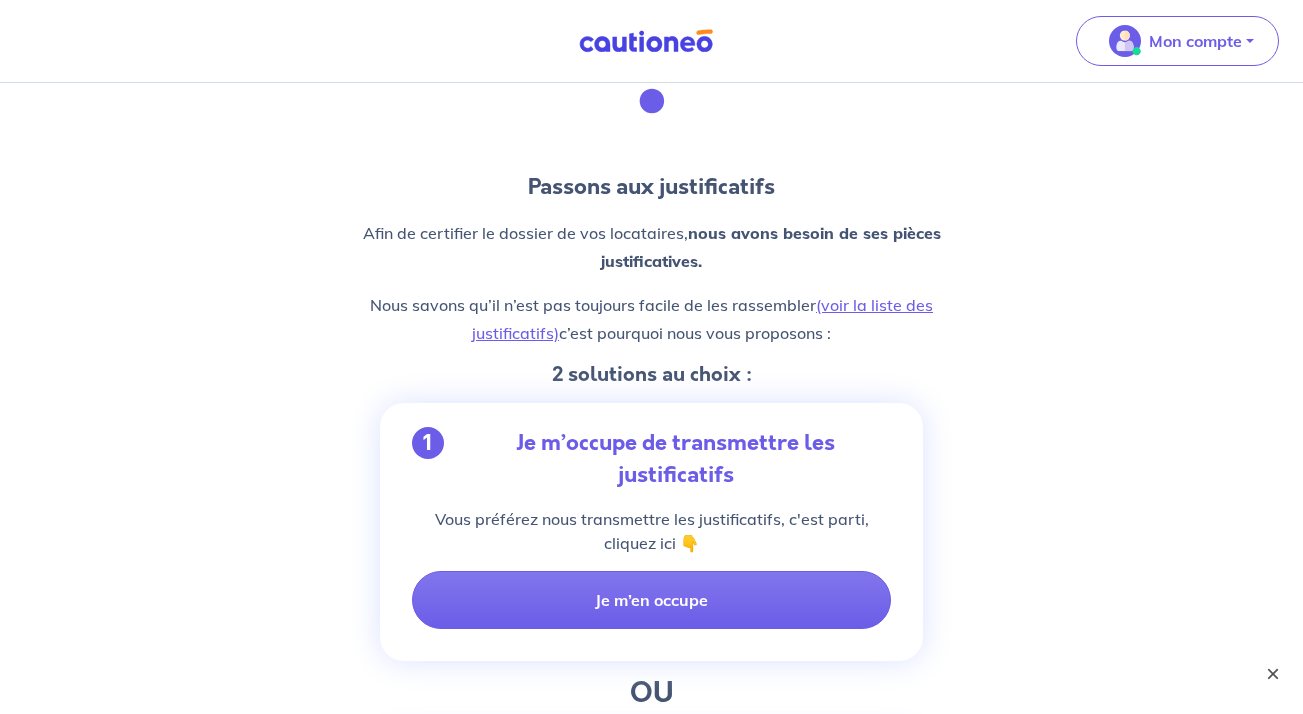 scroll, scrollTop: 0, scrollLeft: 0, axis: both 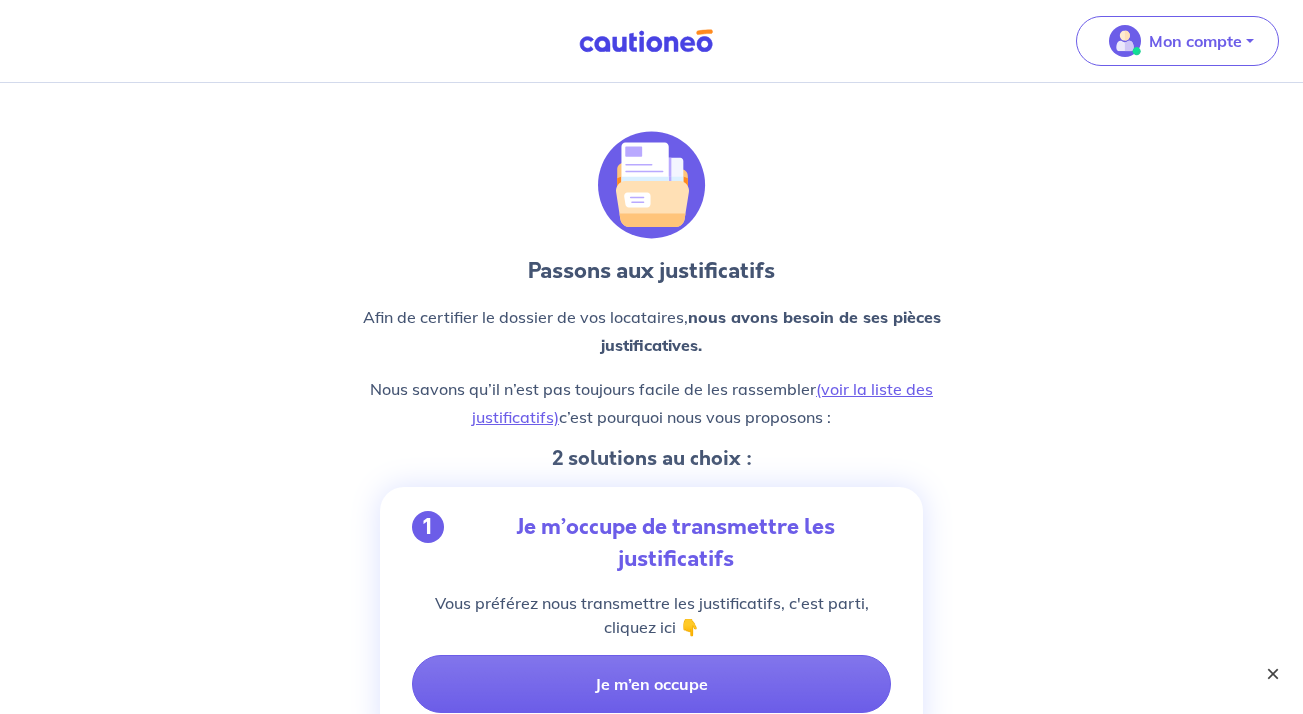 click on "×" at bounding box center [1273, 674] 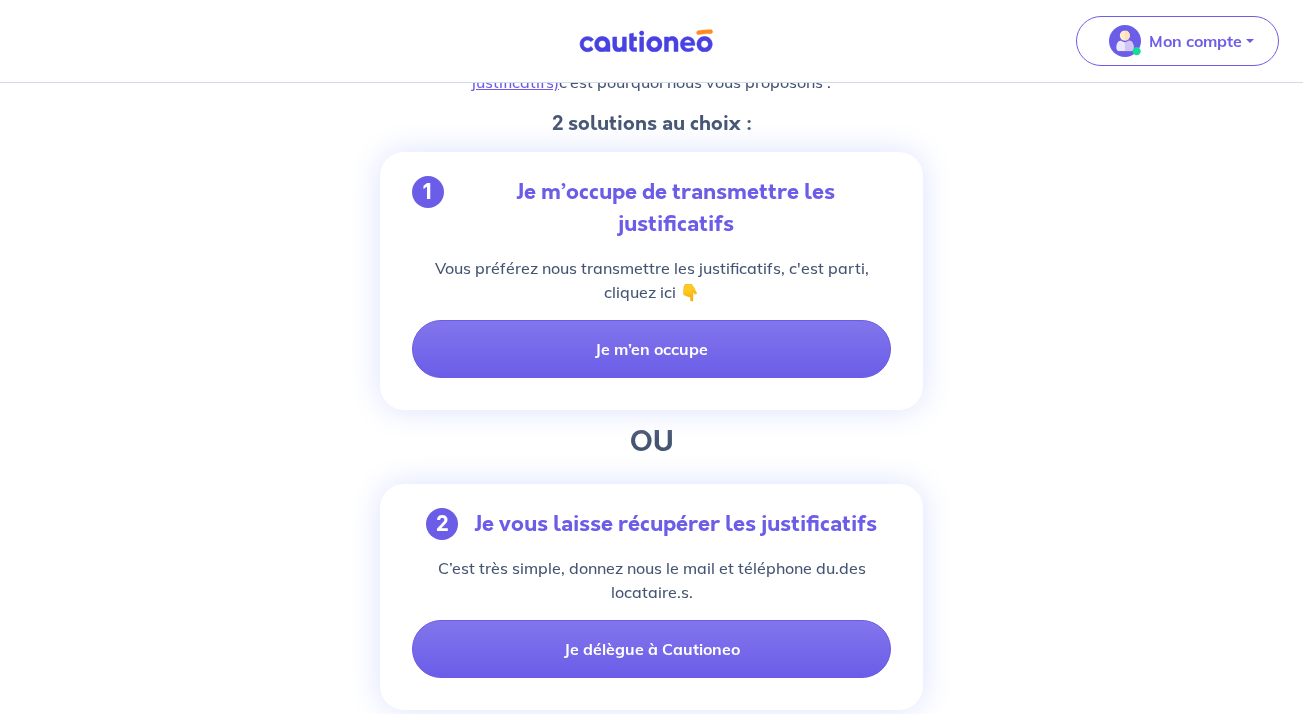 scroll, scrollTop: 298, scrollLeft: 0, axis: vertical 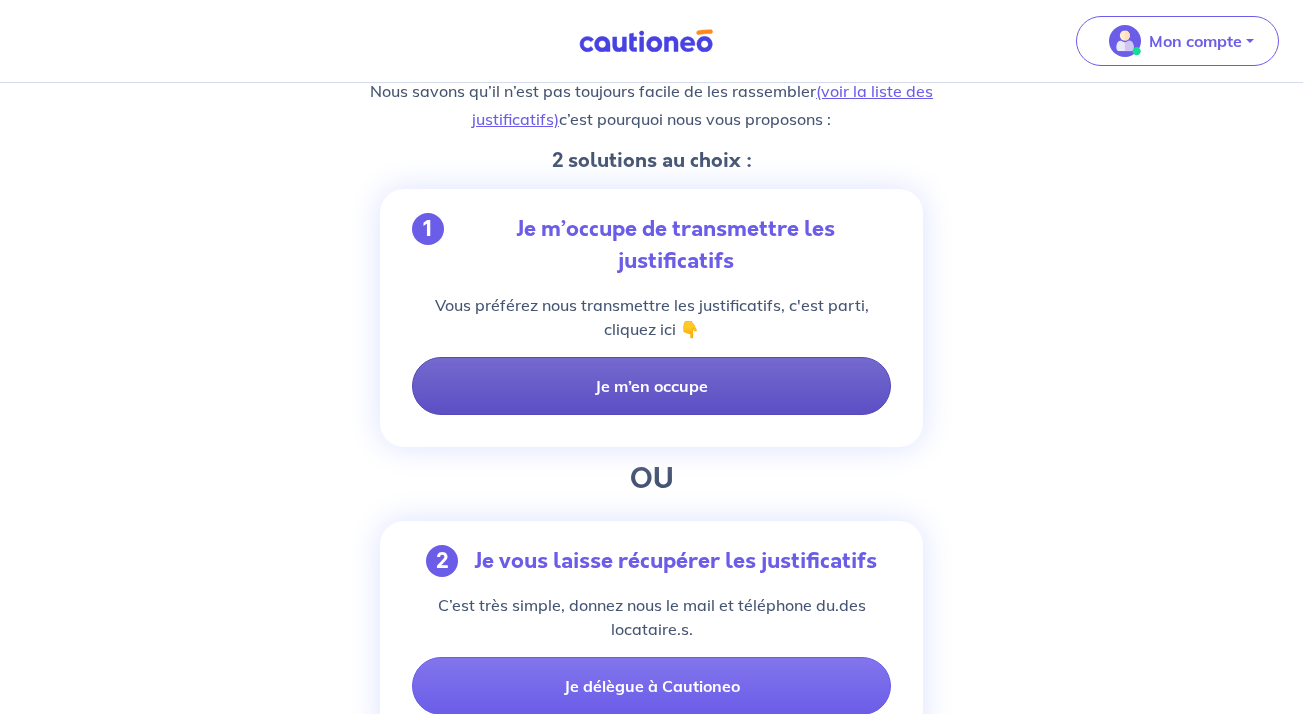 click on "Je m’en occupe" at bounding box center (652, 386) 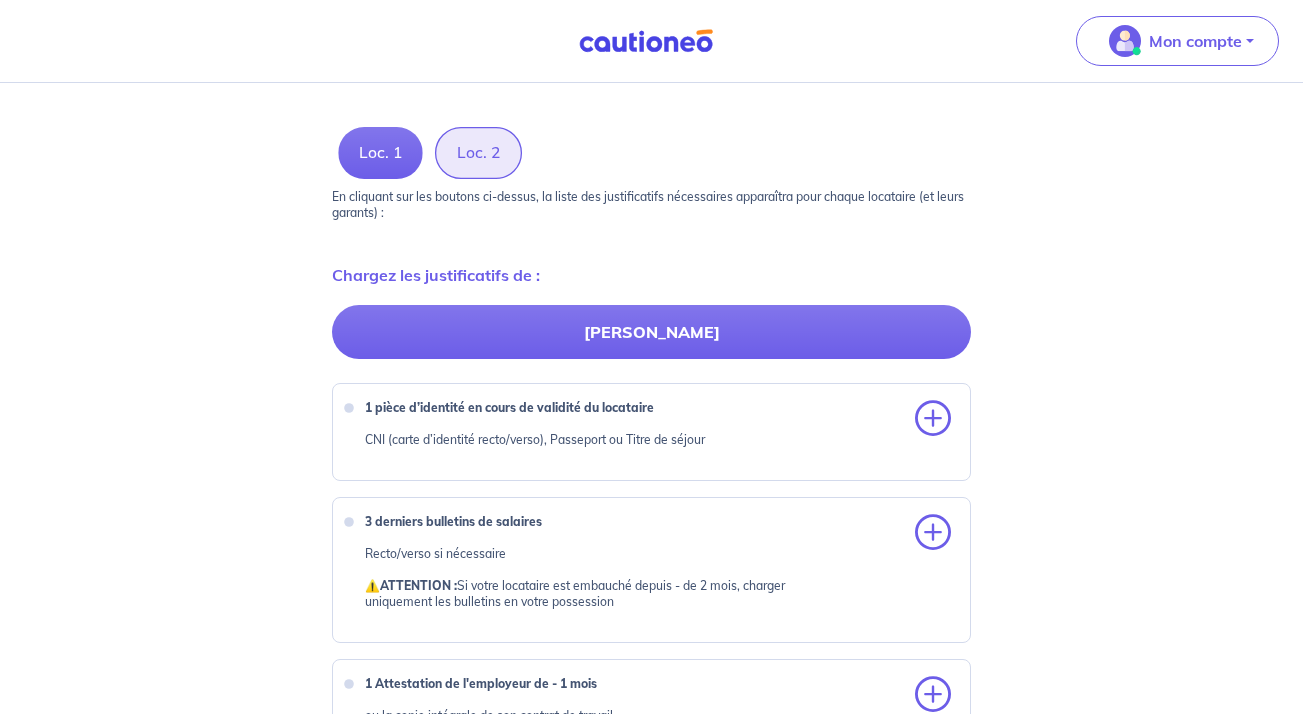 scroll, scrollTop: 560, scrollLeft: 0, axis: vertical 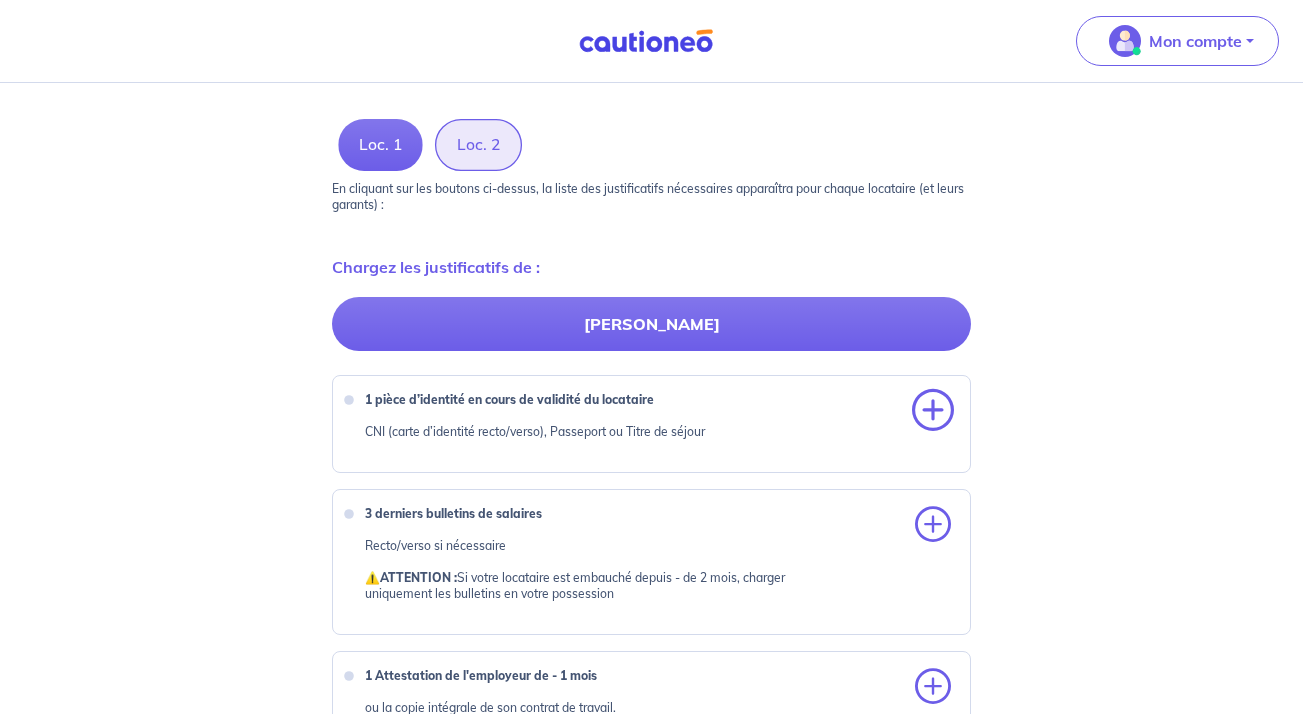 click at bounding box center (933, 411) 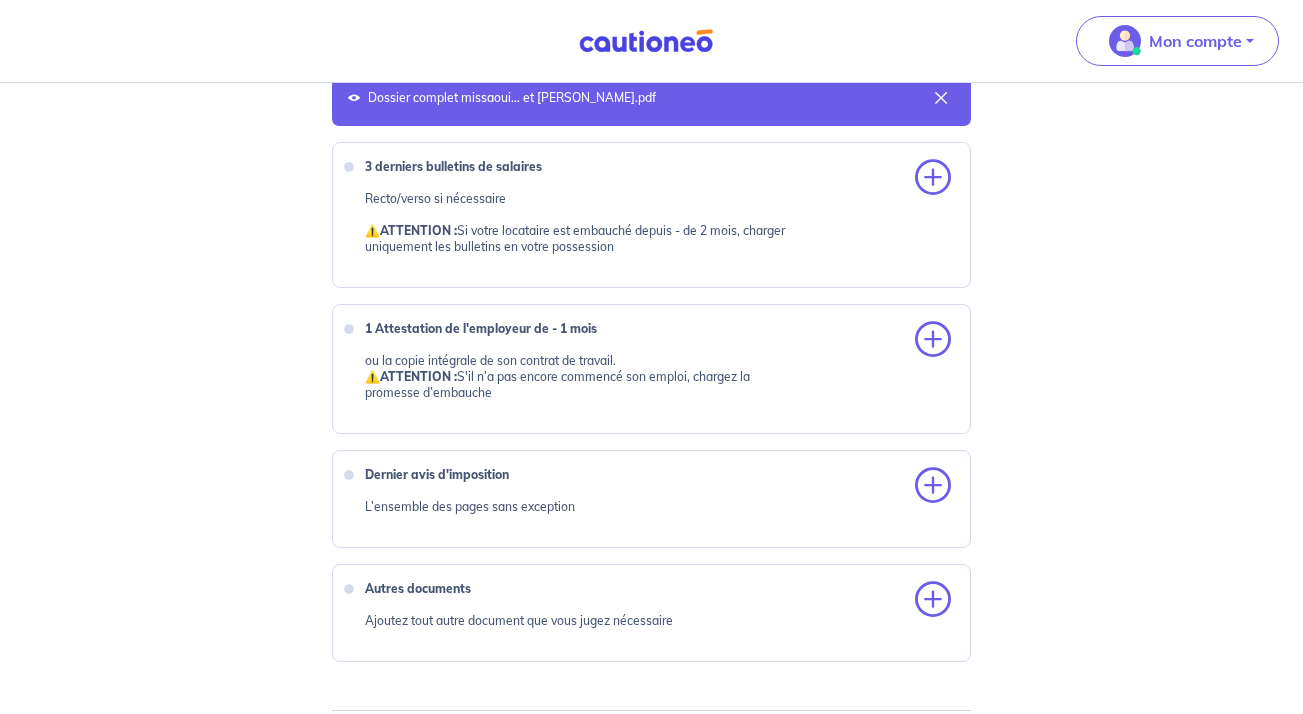 scroll, scrollTop: 949, scrollLeft: 0, axis: vertical 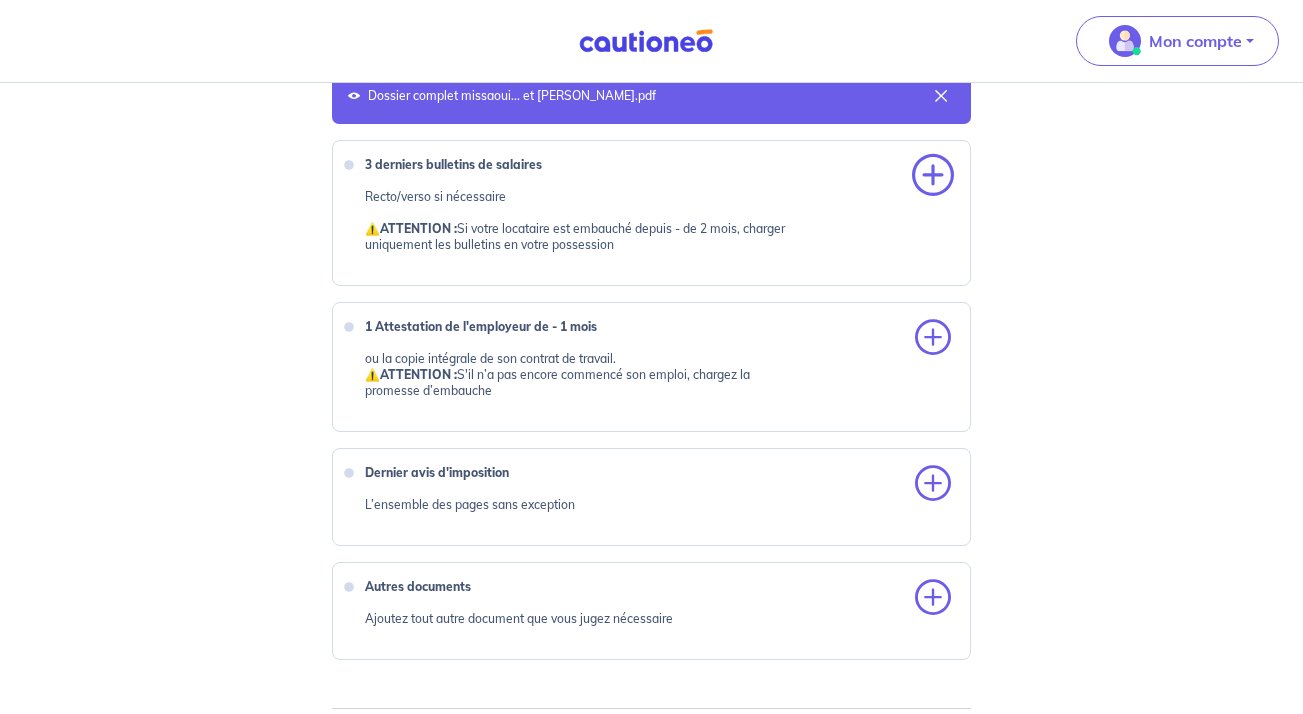 click at bounding box center (933, 176) 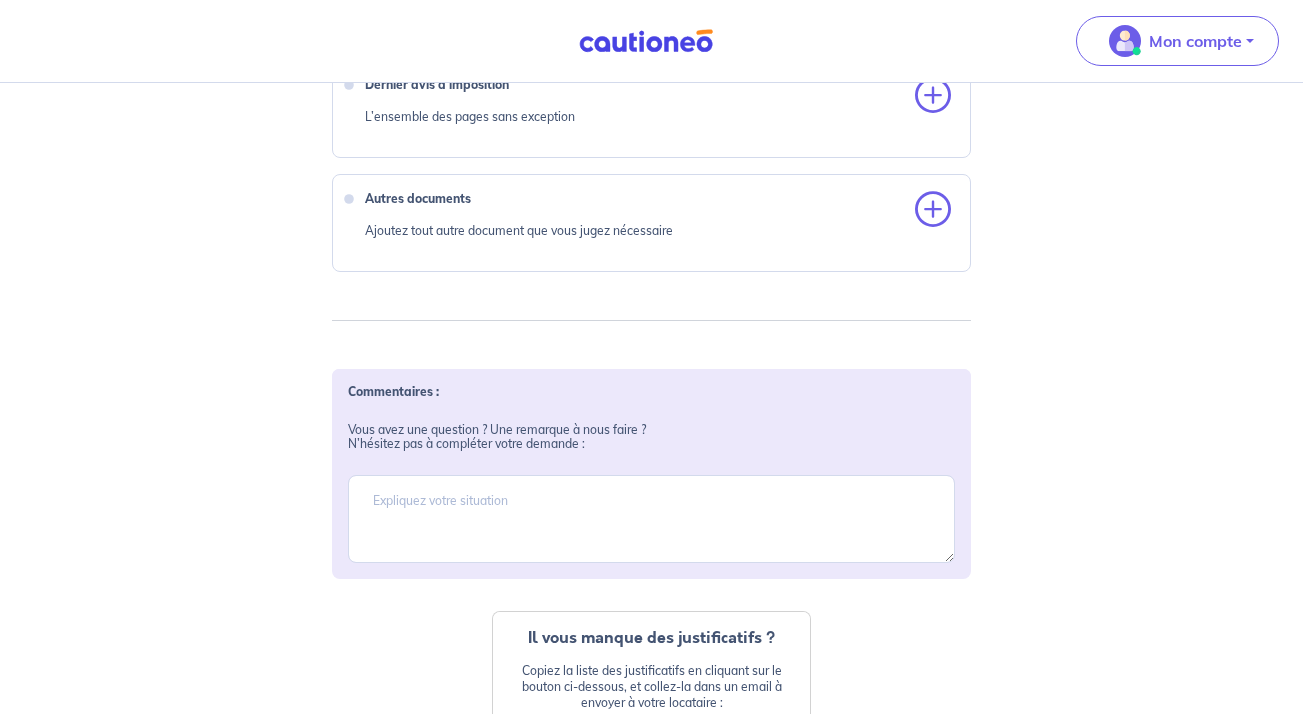 scroll, scrollTop: 1309, scrollLeft: 0, axis: vertical 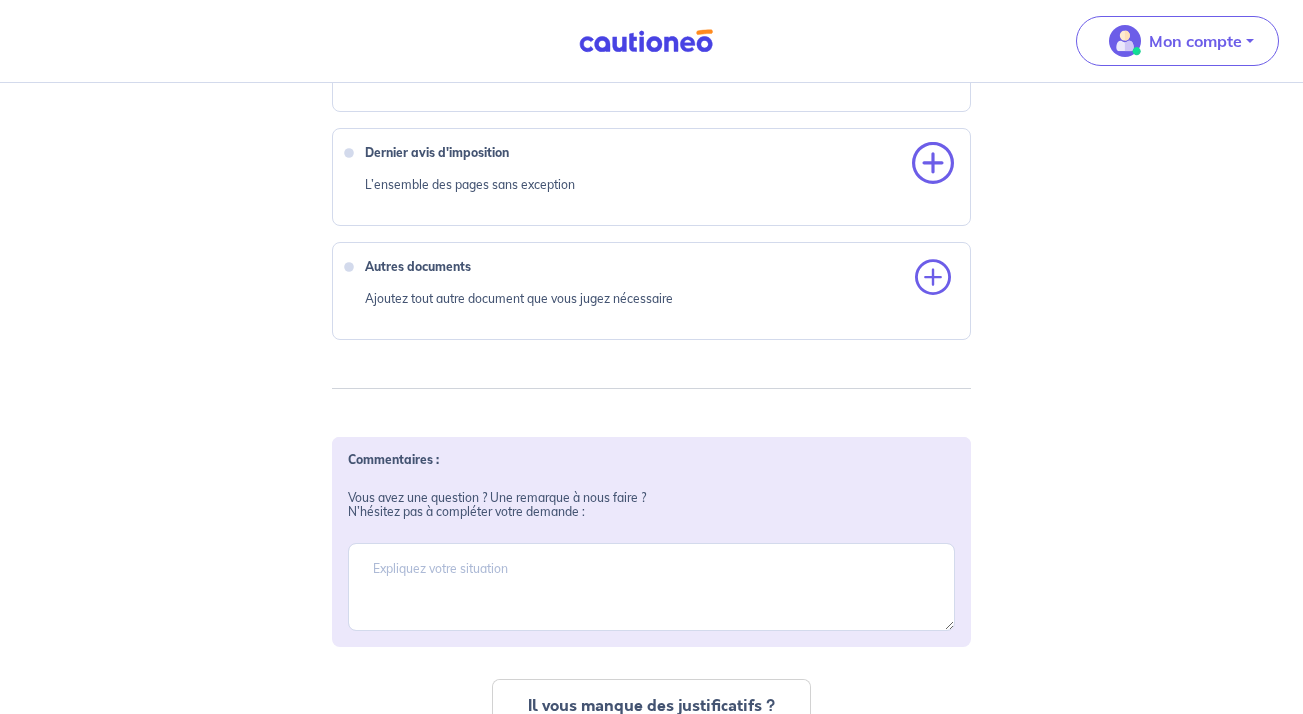 click at bounding box center [933, 164] 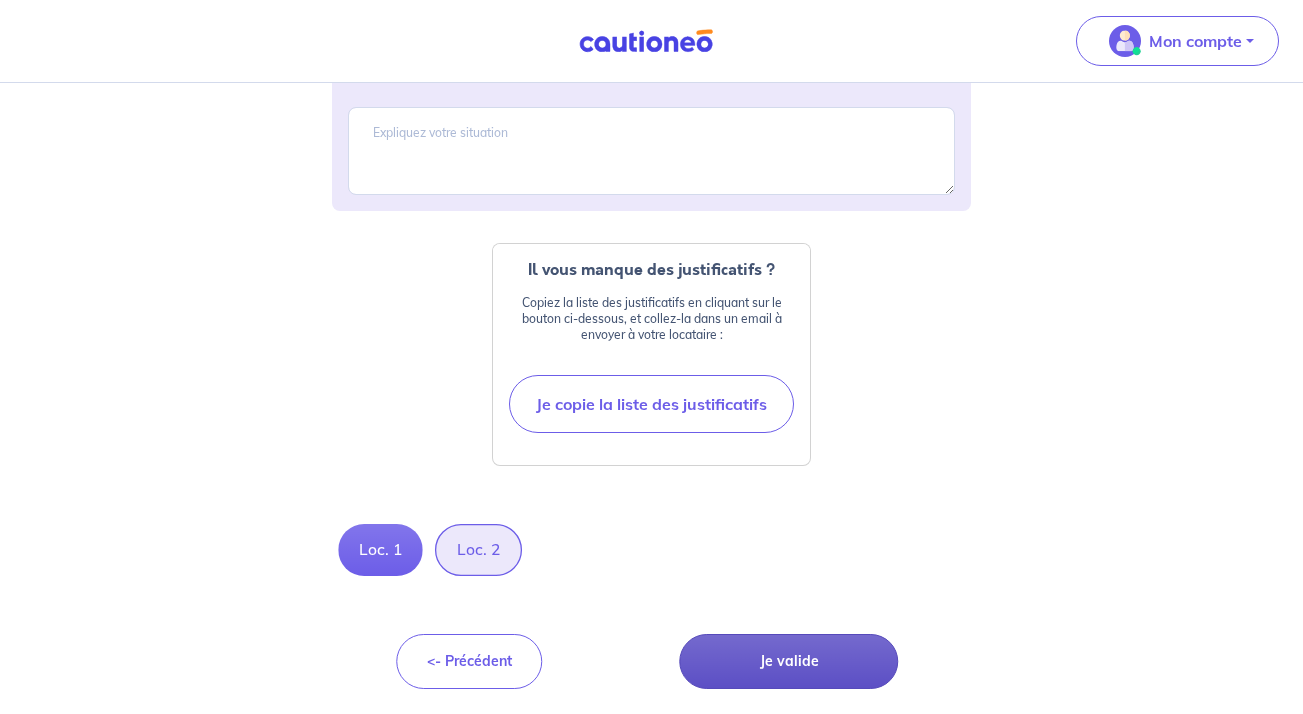 scroll, scrollTop: 1785, scrollLeft: 0, axis: vertical 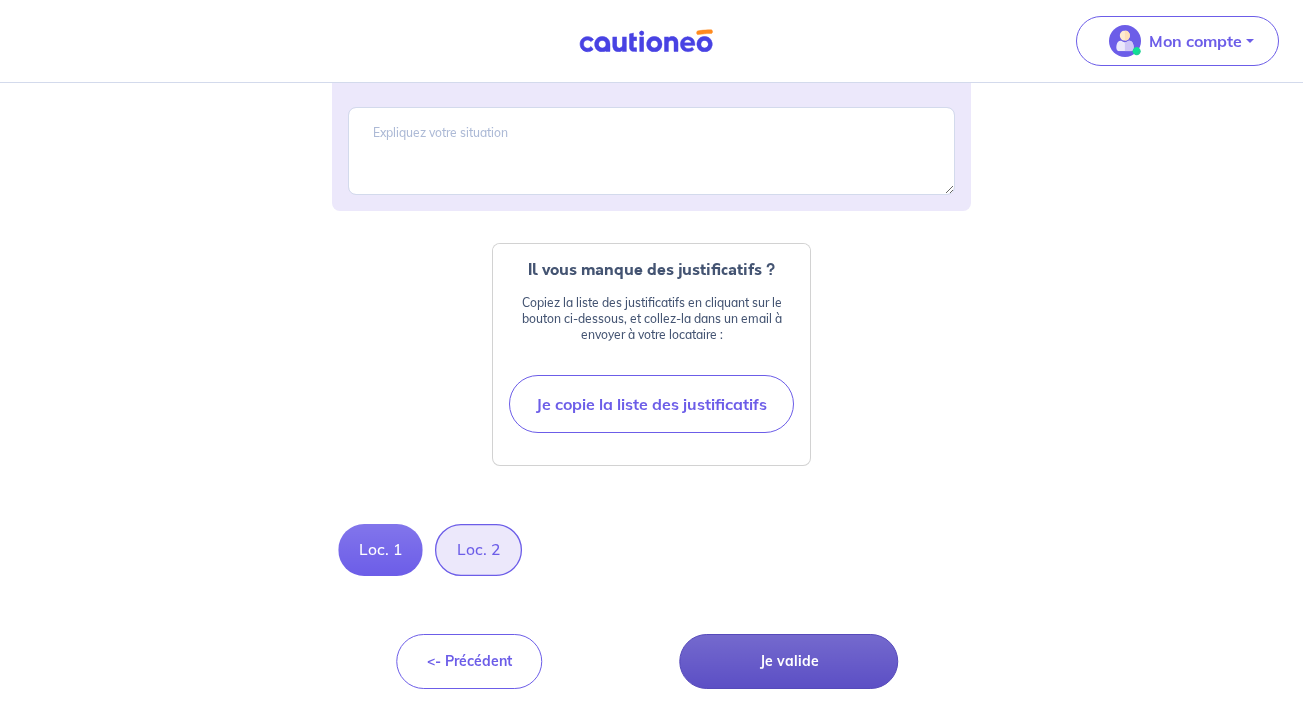 click on "Je valide" at bounding box center (789, 661) 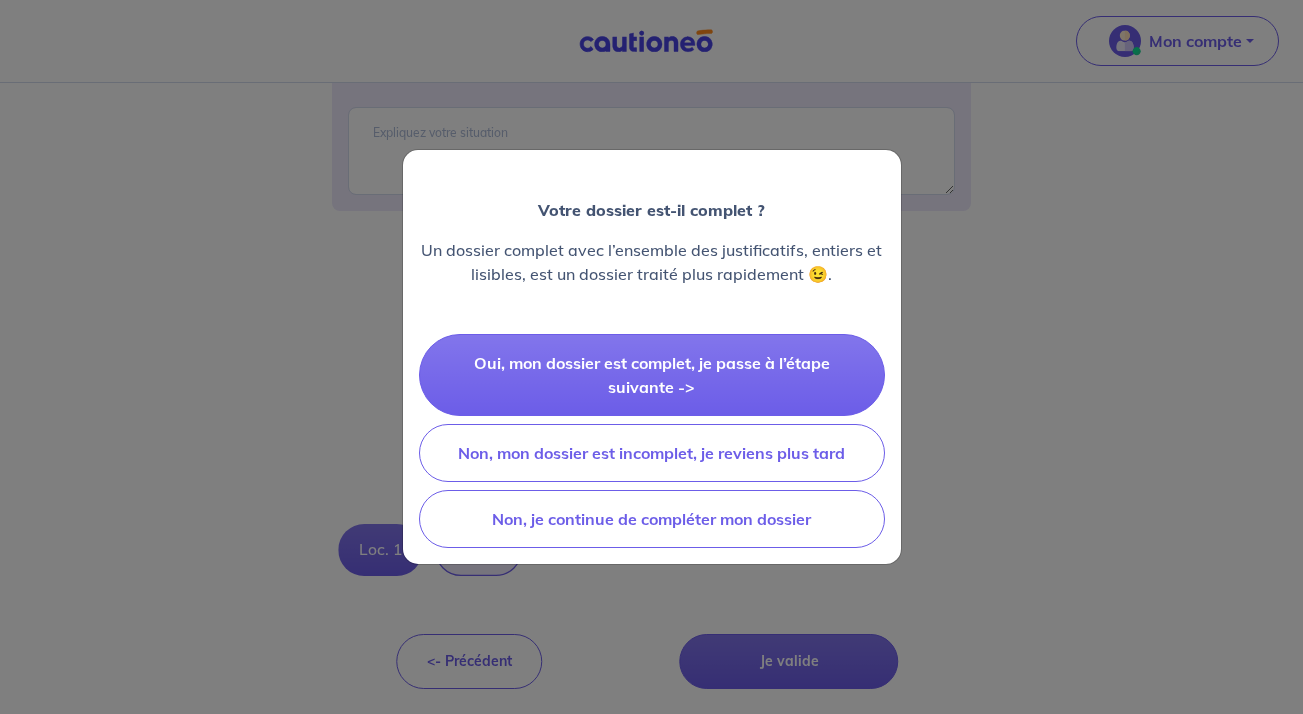 click on "Votre dossier est-il complet ? Un dossier complet avec l’ensemble des justificatifs, entiers et lisibles, est un dossier traité plus rapidement 😉. Oui, mon dossier est complet, je passe à l’étape suivante -> Non, mon dossier est incomplet, je reviens plus tard Non, je continue de compléter mon dossier" at bounding box center [651, 357] 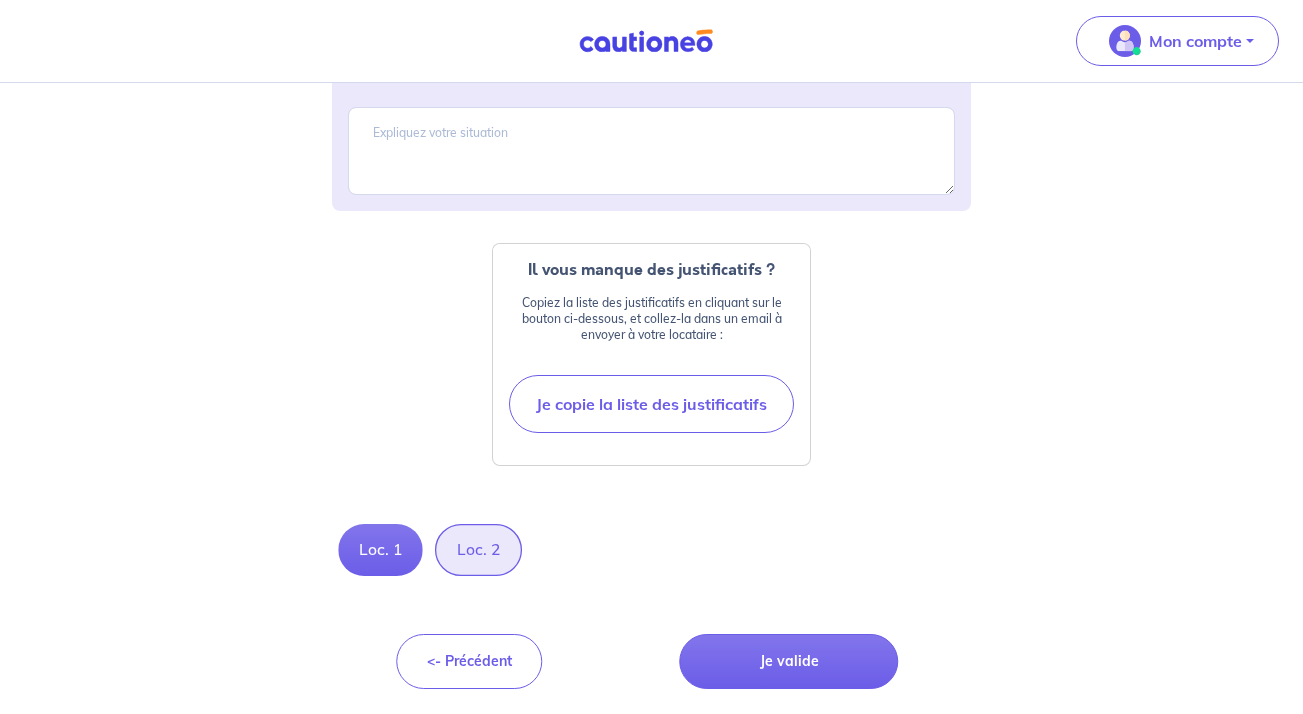 click on "Loc. 2" at bounding box center (478, 550) 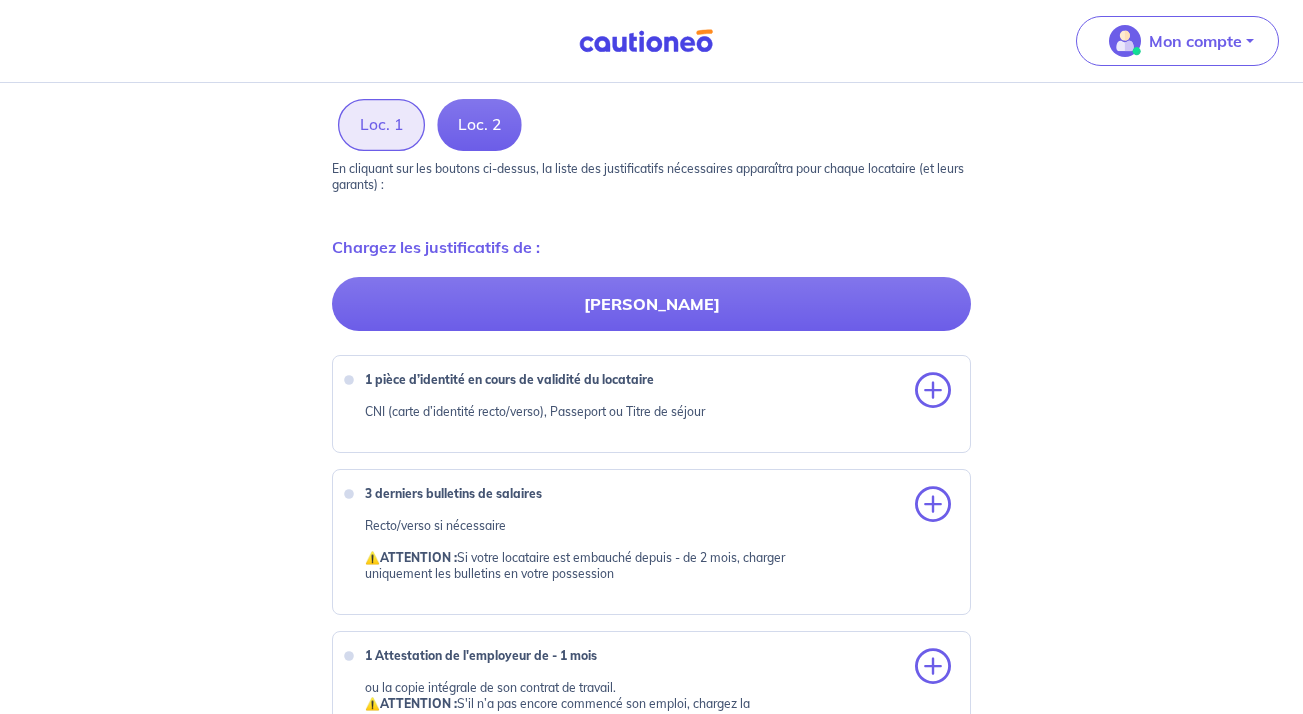 scroll, scrollTop: 582, scrollLeft: 0, axis: vertical 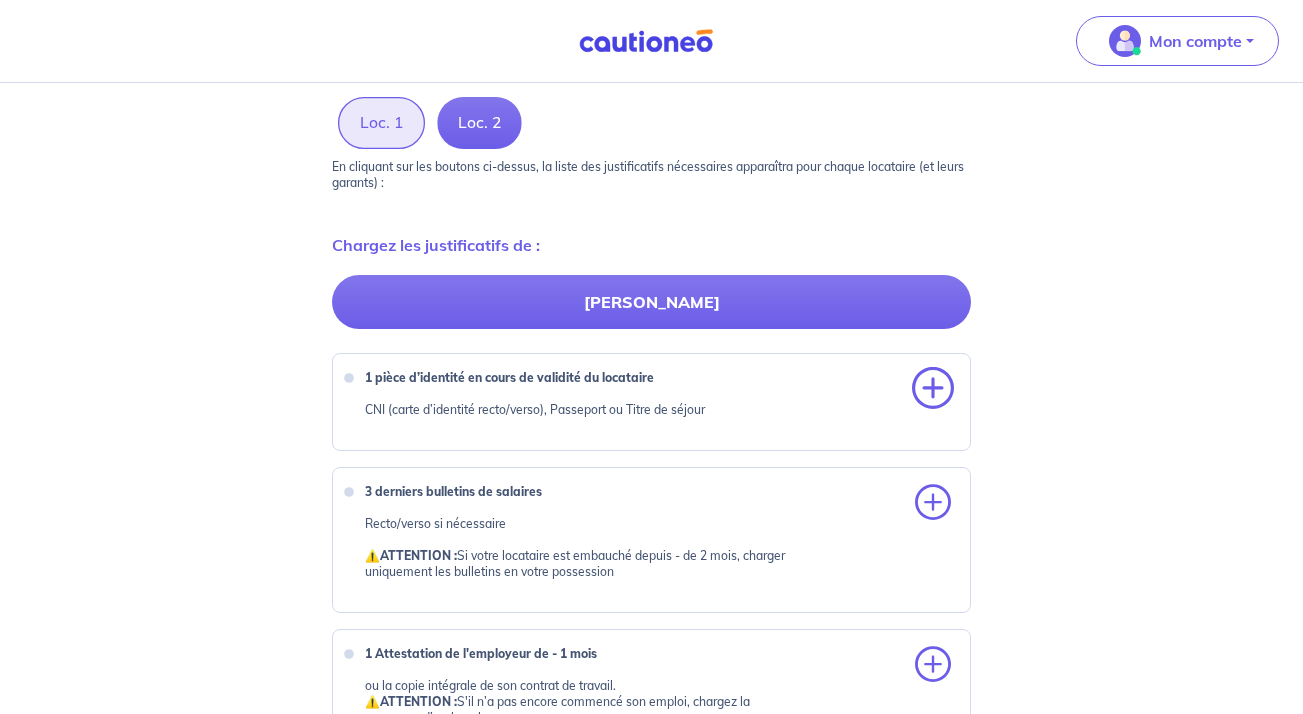 click at bounding box center [933, 389] 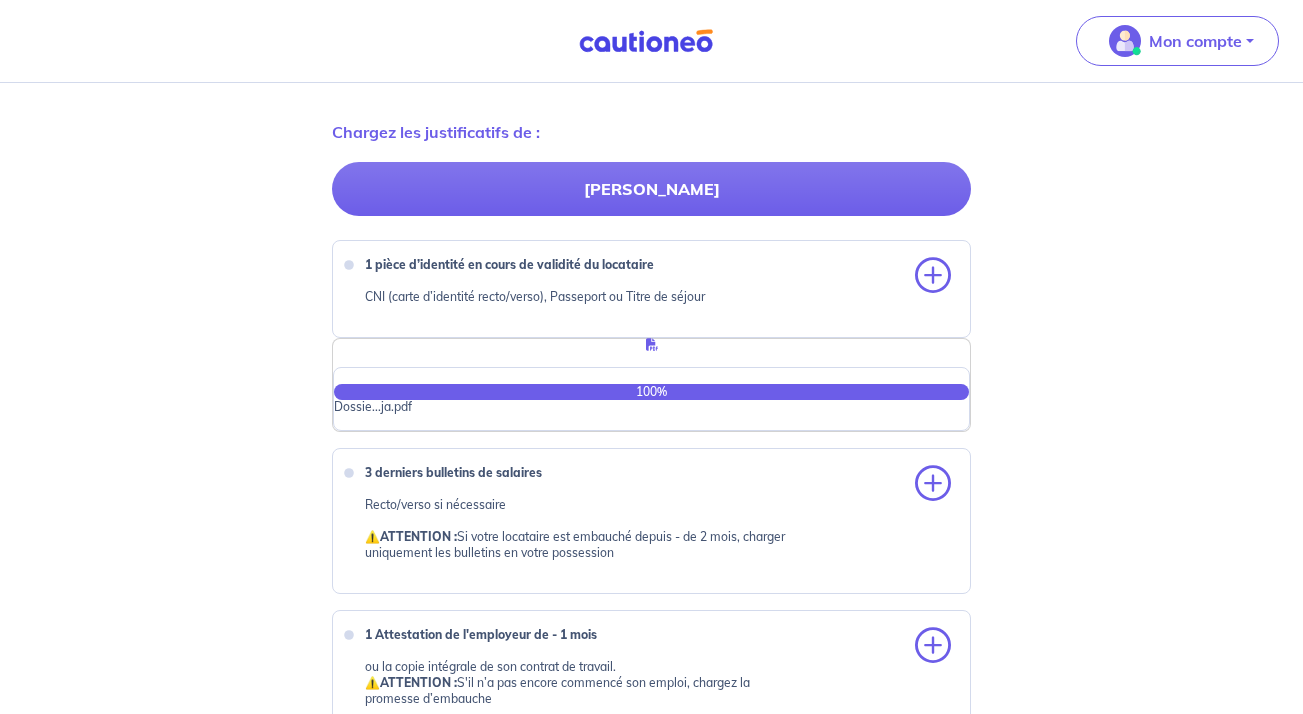 scroll, scrollTop: 700, scrollLeft: 0, axis: vertical 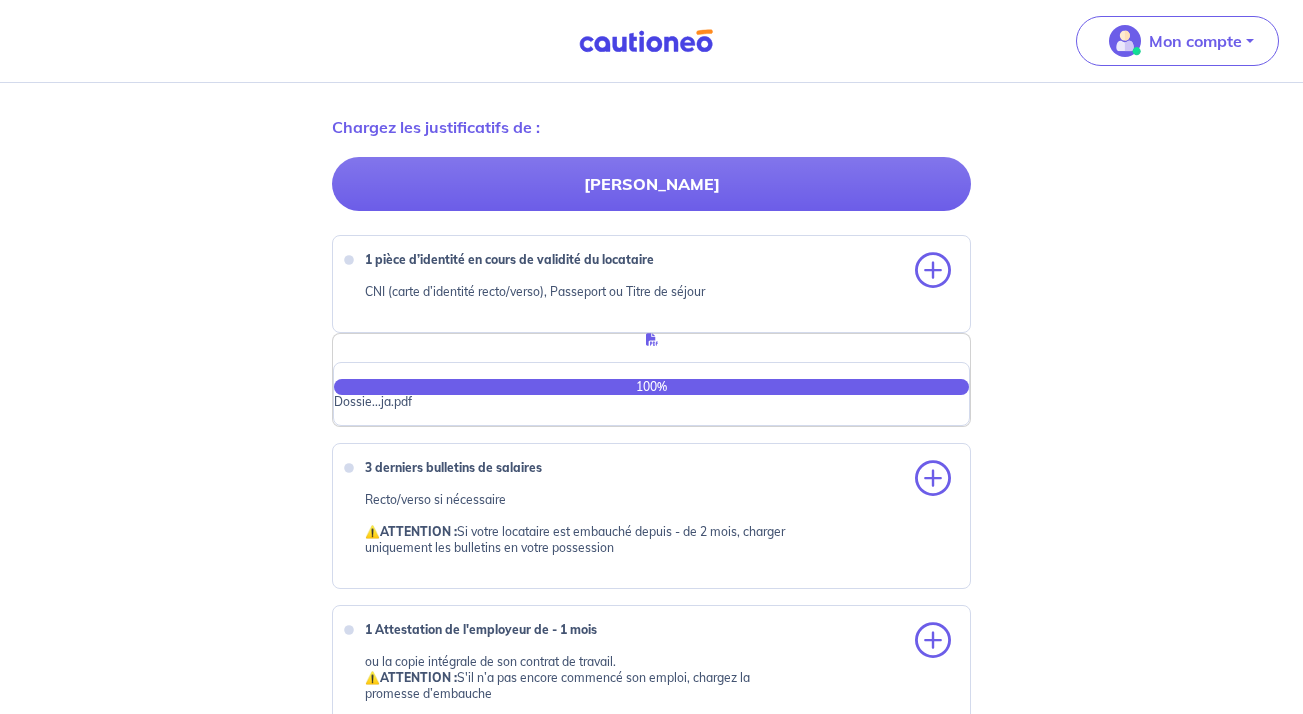click on "3 derniers bulletins de salaires Recto/verso si nécessaire
⚠️  ATTENTION :  Si votre locataire est embauché depuis - de 2 mois, charger uniquement les bulletins en votre possession" at bounding box center [652, 516] 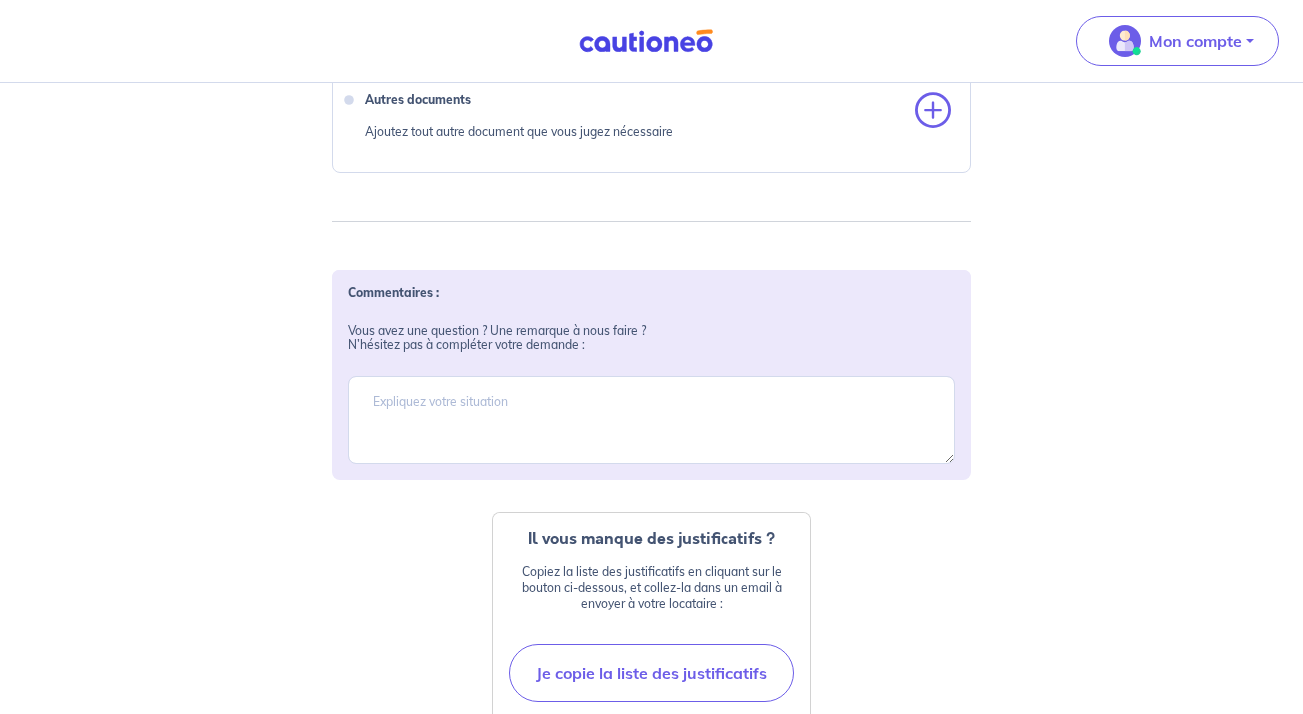 scroll, scrollTop: 1745, scrollLeft: 0, axis: vertical 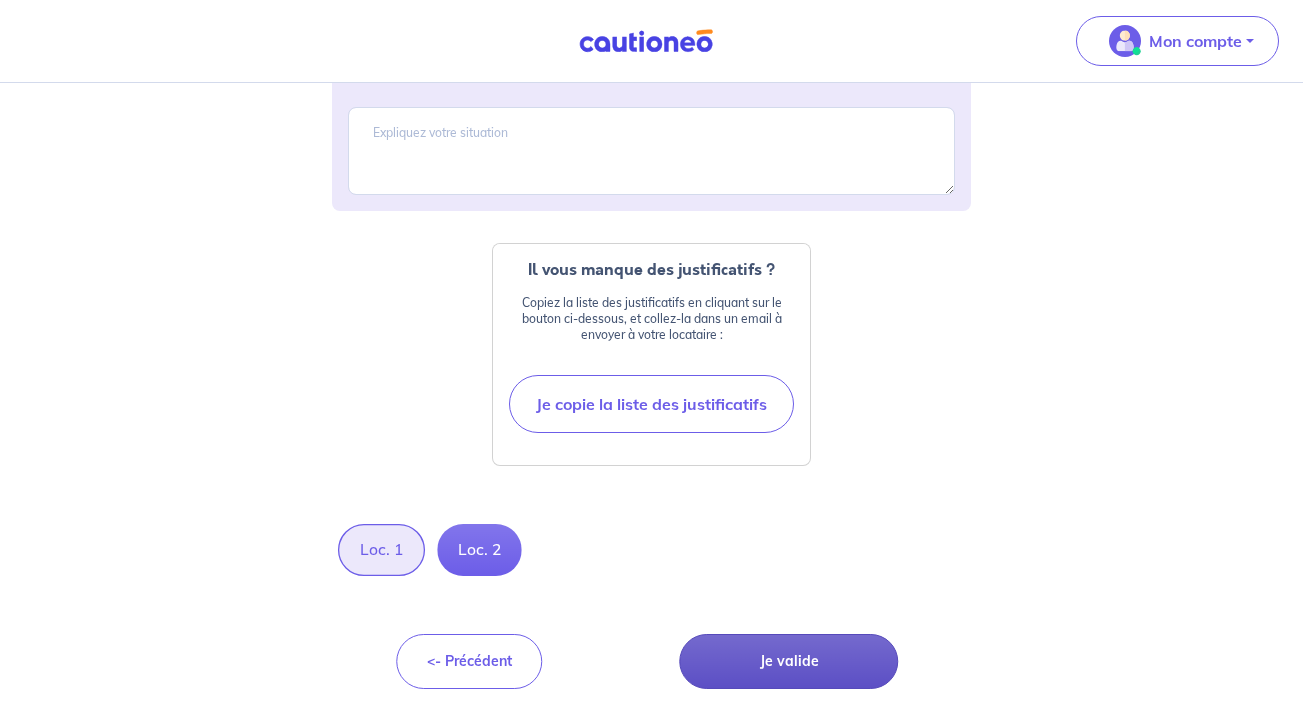 click on "Je valide" at bounding box center [789, 661] 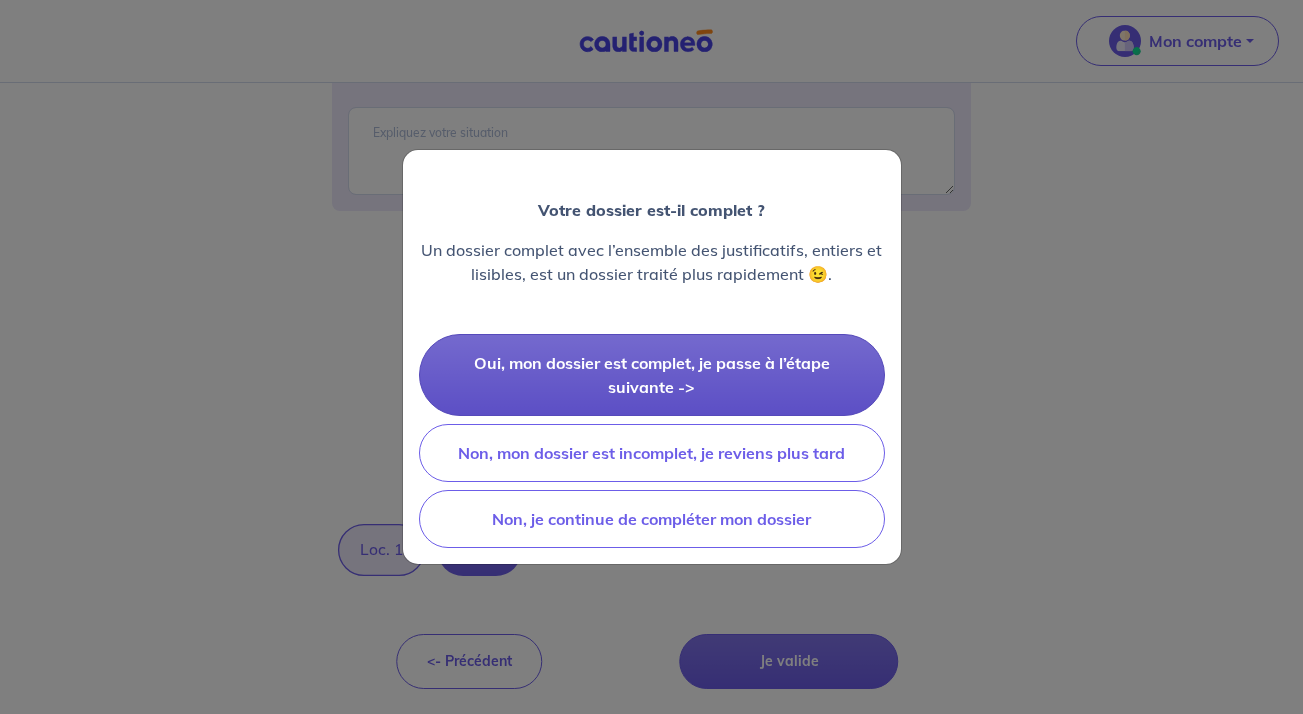 click on "Oui, mon dossier est complet, je passe à l’étape suivante ->" at bounding box center [652, 375] 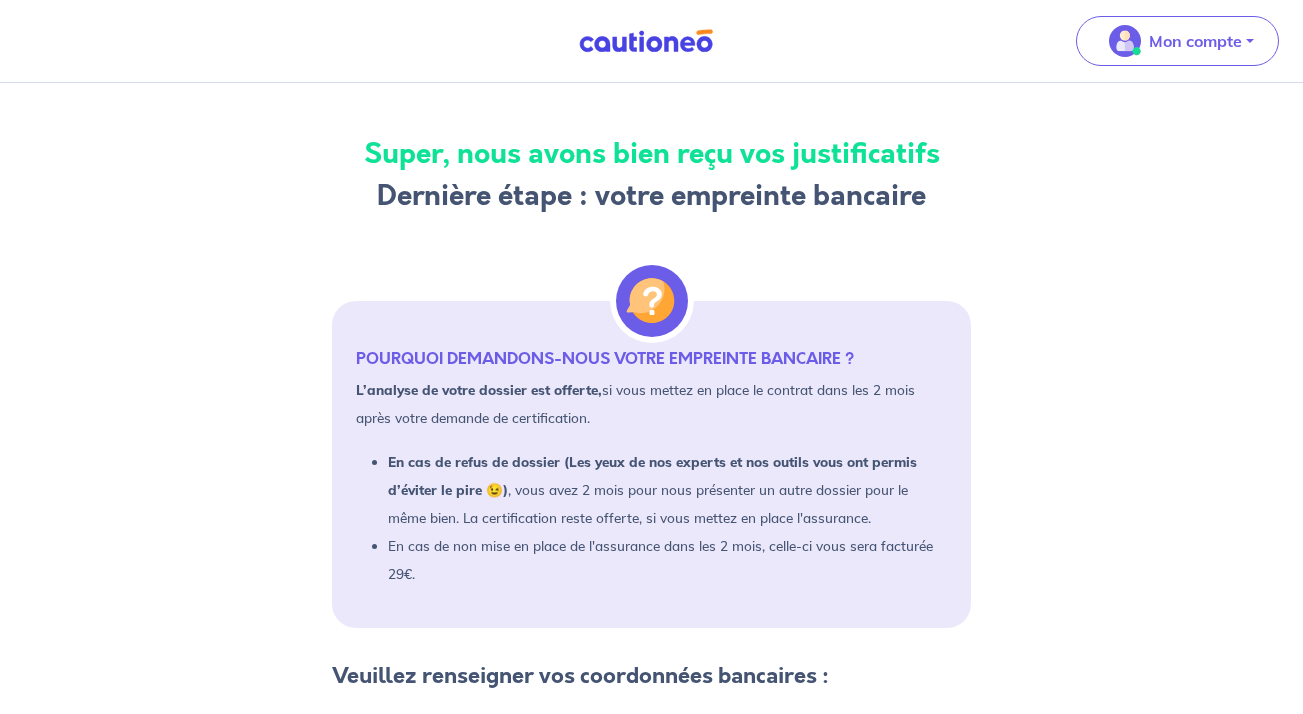scroll, scrollTop: 0, scrollLeft: 0, axis: both 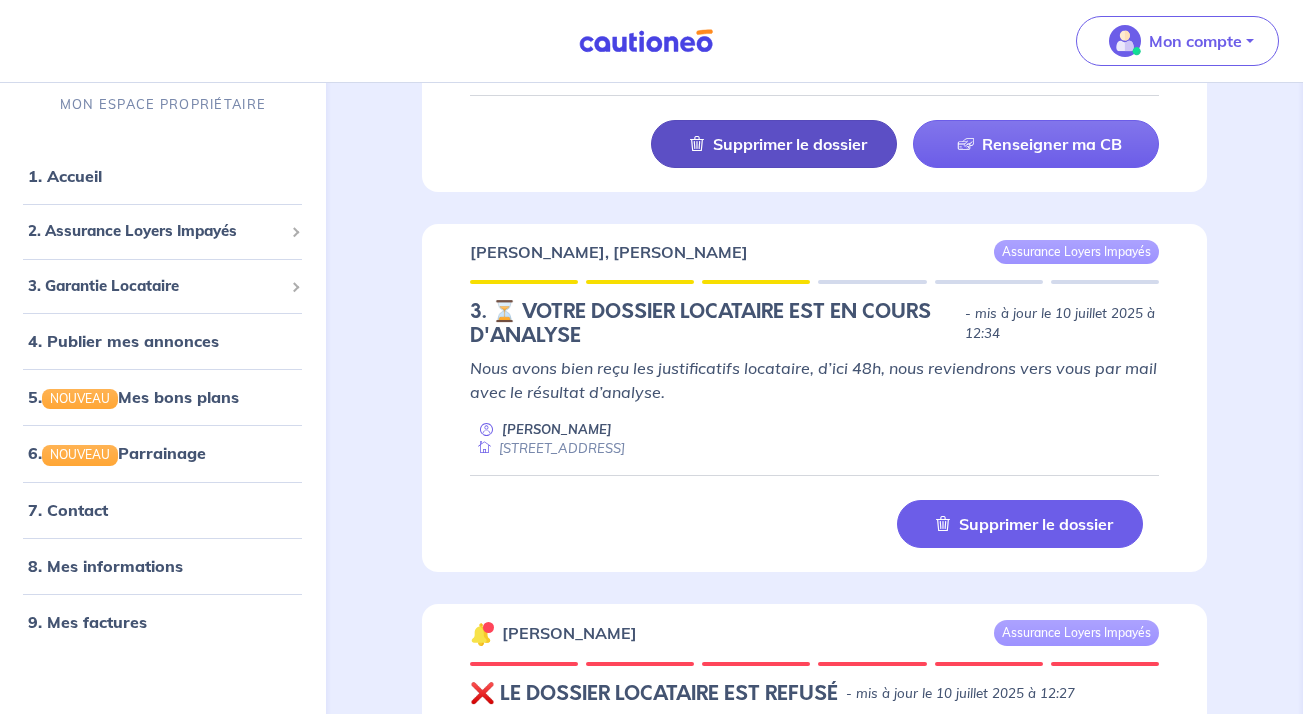 click on "Supprimer le dossier" at bounding box center [790, 144] 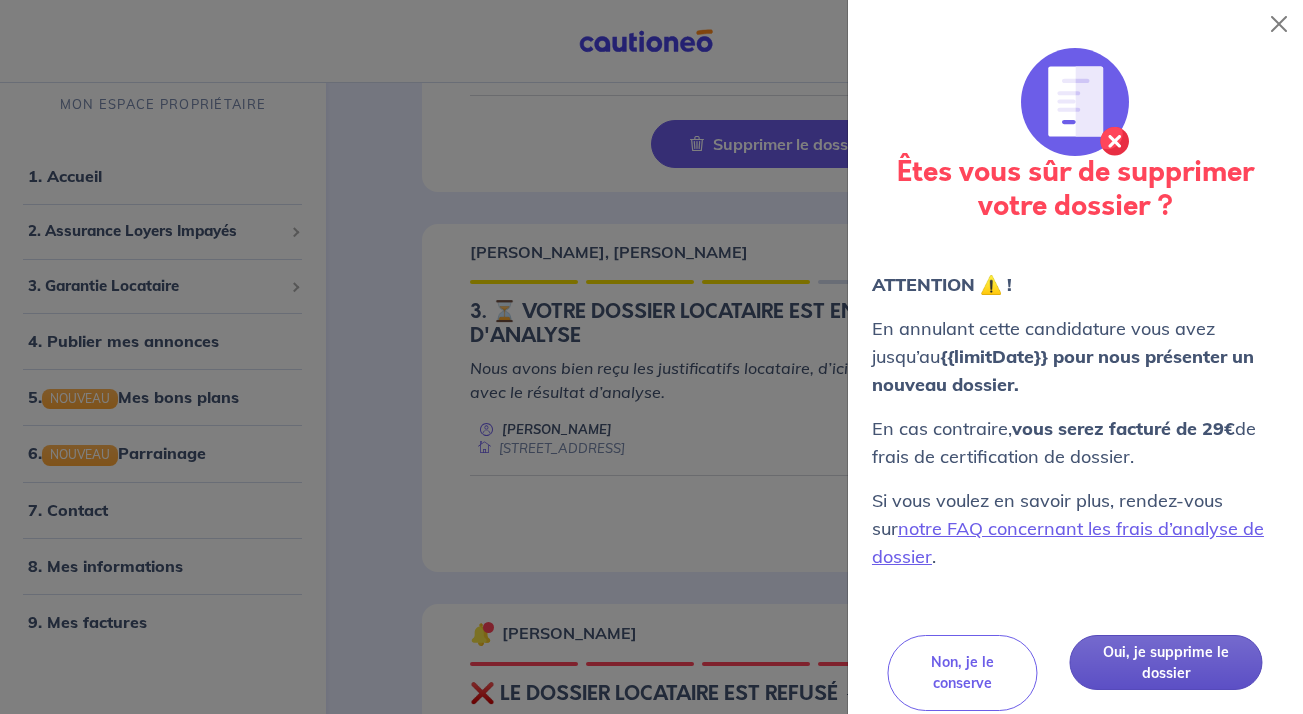 click on "Oui, je supprime le dossier" at bounding box center (1166, 662) 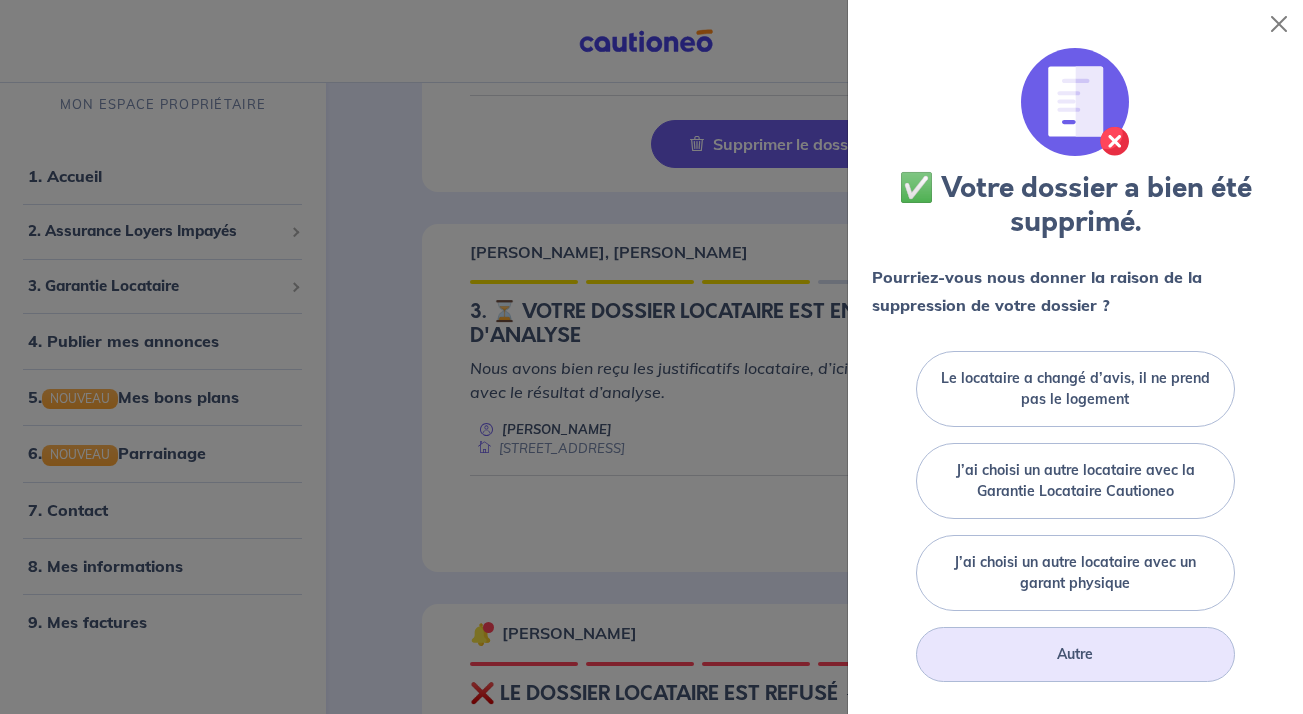 click on "Autre" at bounding box center (1075, 654) 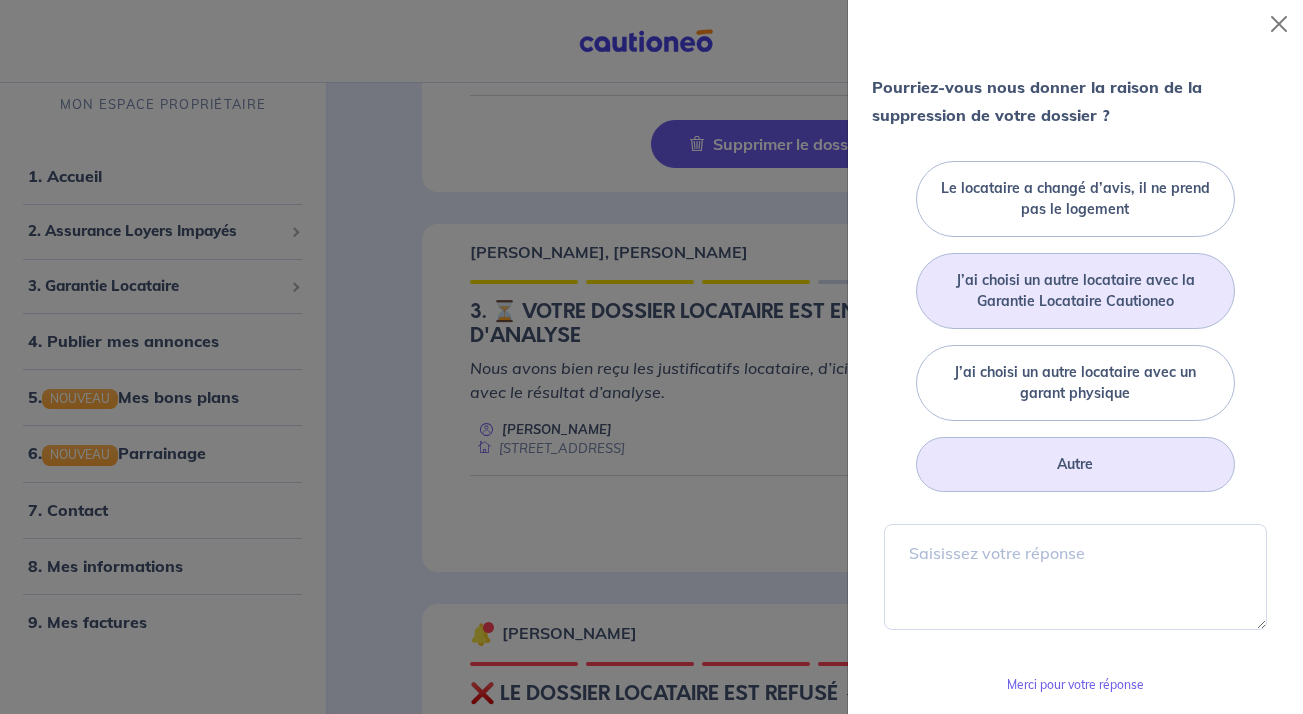 scroll, scrollTop: 466, scrollLeft: 0, axis: vertical 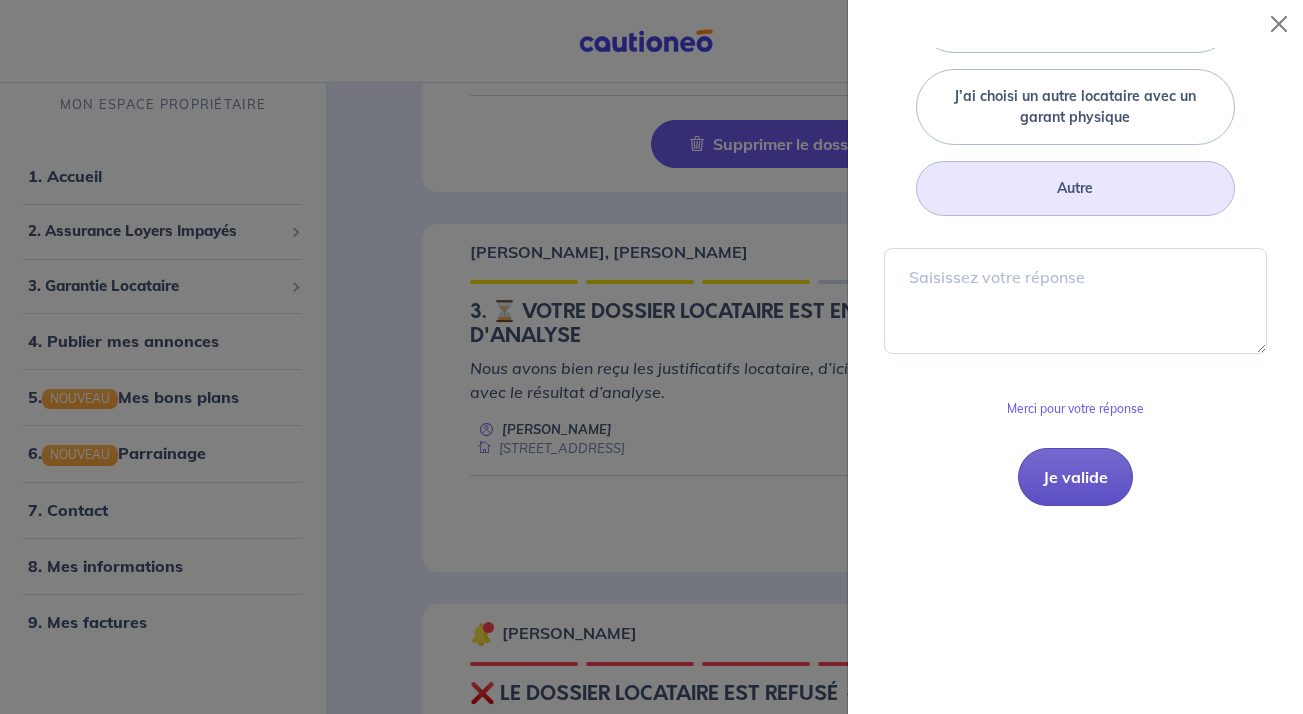 click on "Je valide" at bounding box center (1075, 477) 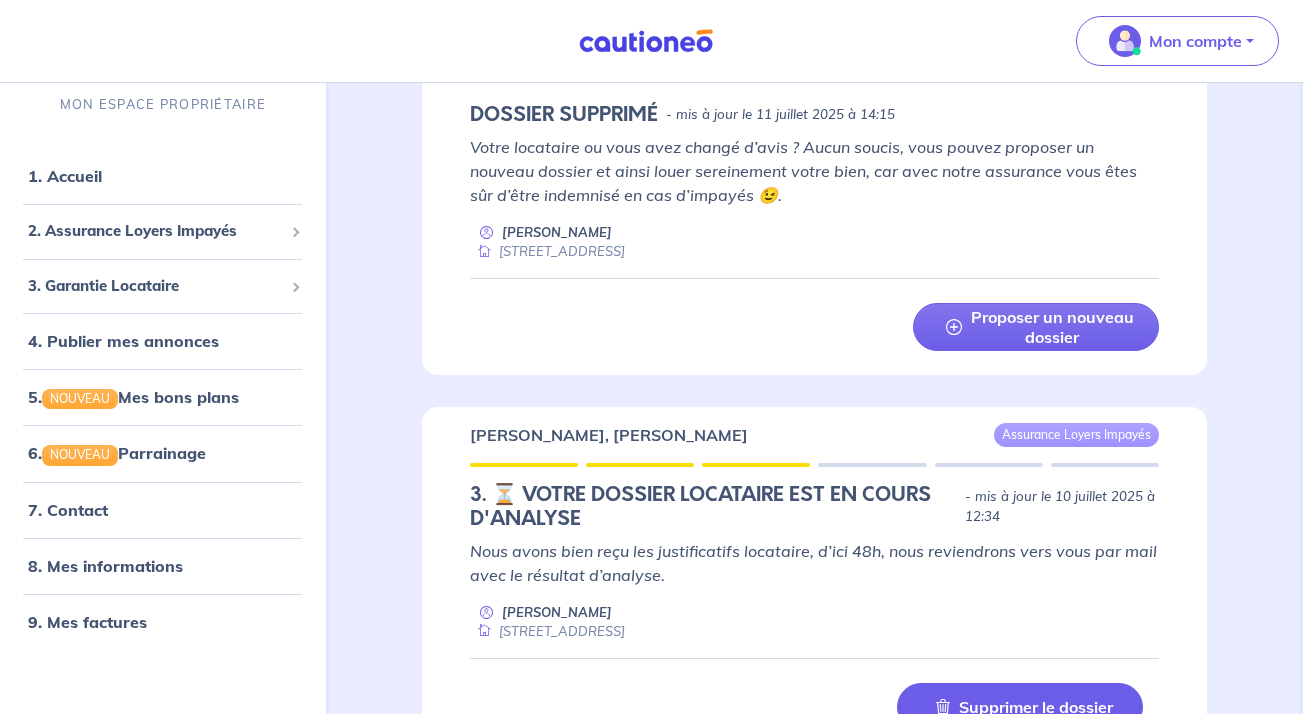 scroll, scrollTop: 537, scrollLeft: 0, axis: vertical 